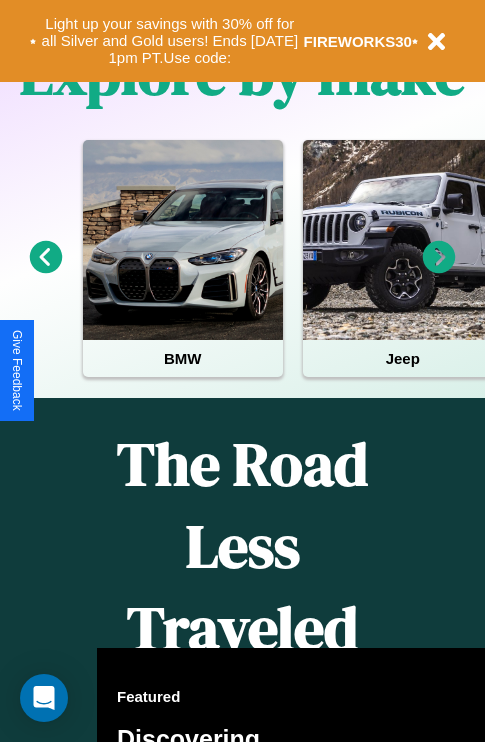 scroll, scrollTop: 1285, scrollLeft: 0, axis: vertical 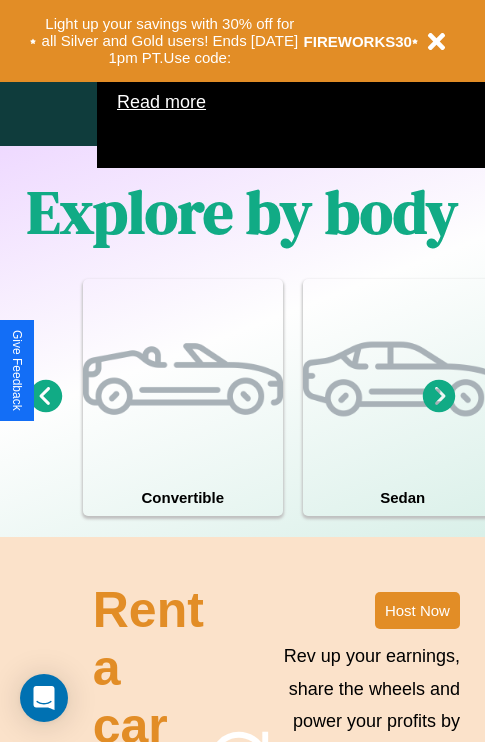 click 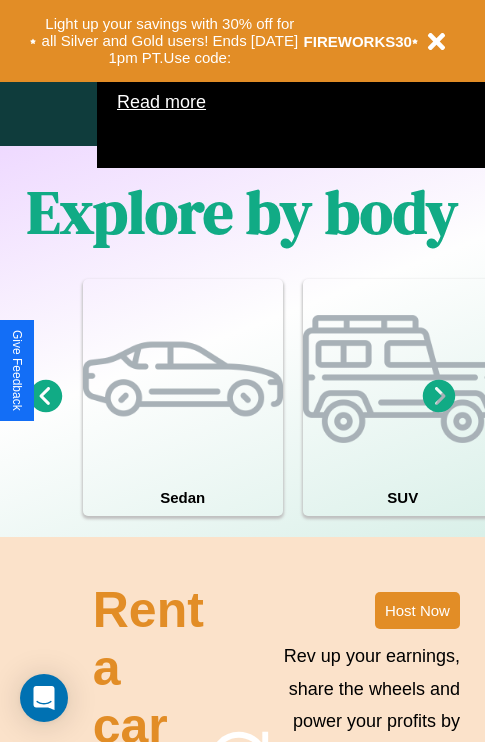 click 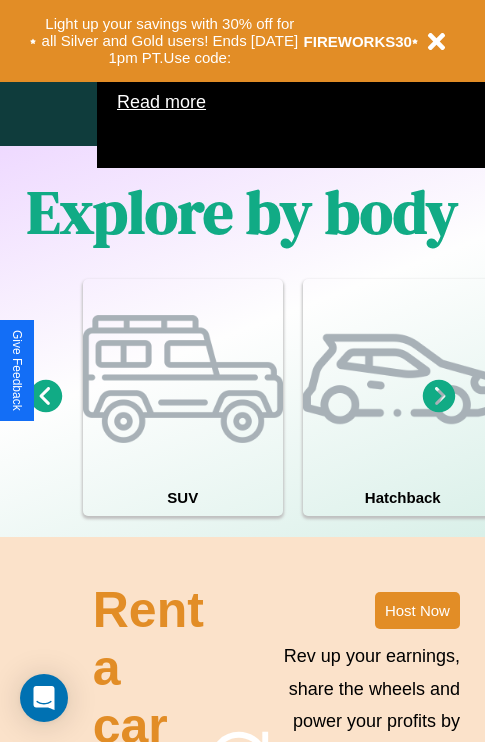 click 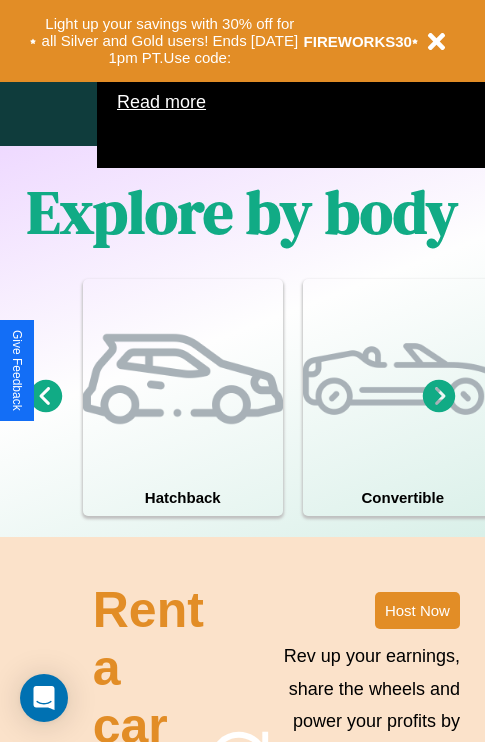 click 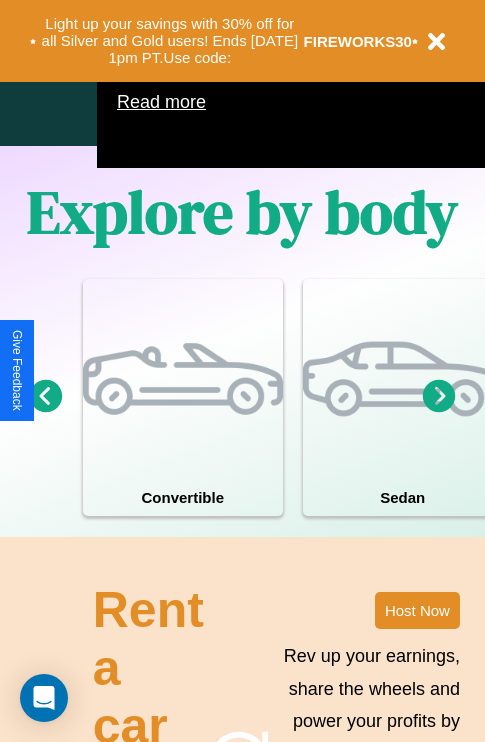 click 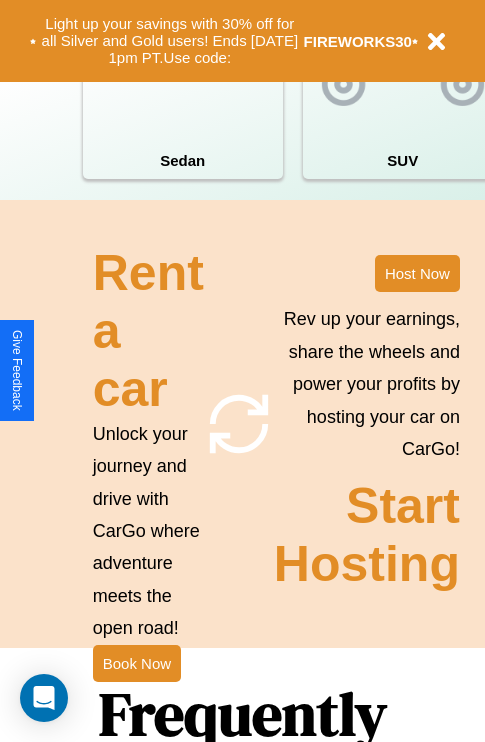 scroll, scrollTop: 1947, scrollLeft: 0, axis: vertical 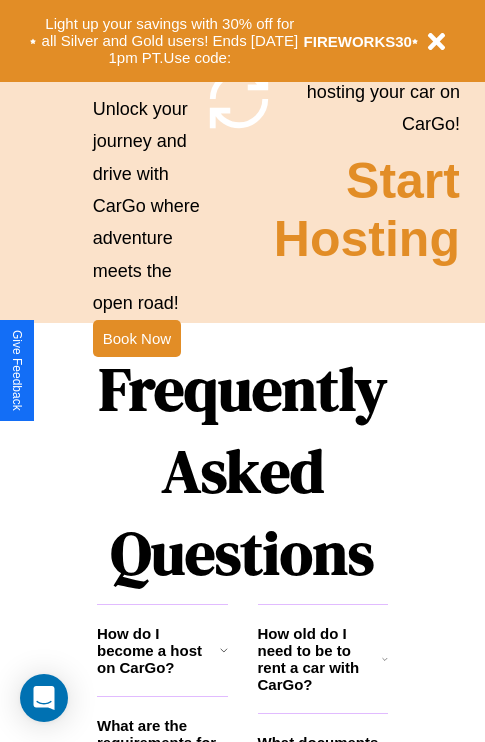 click on "Frequently Asked Questions" at bounding box center (242, 471) 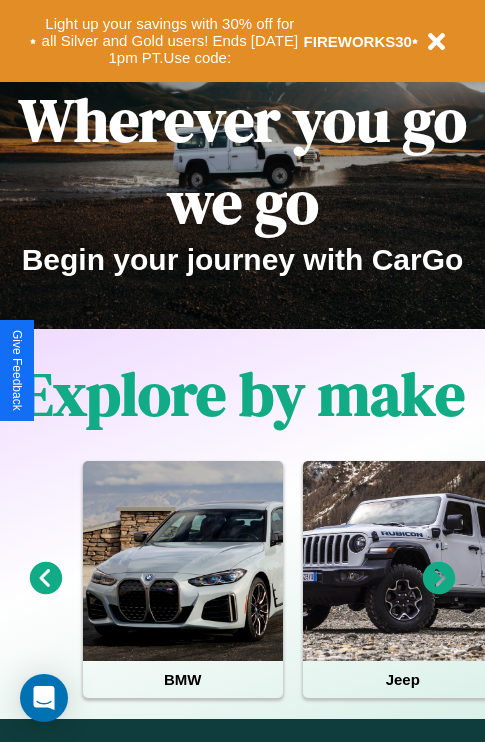 scroll, scrollTop: 0, scrollLeft: 0, axis: both 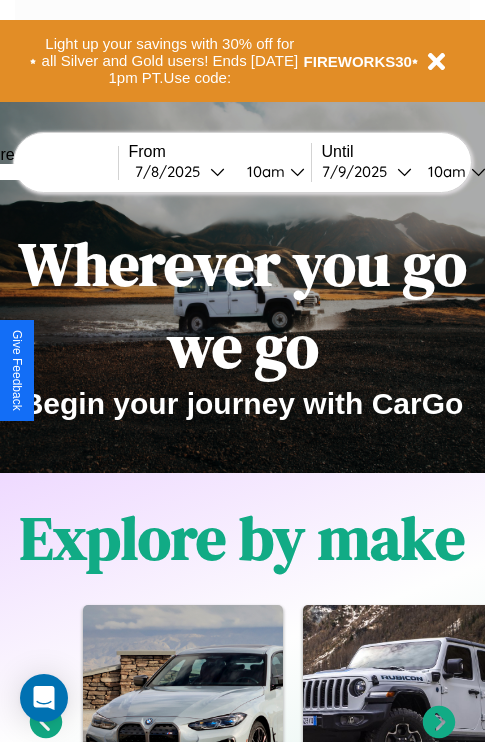 click at bounding box center [43, 172] 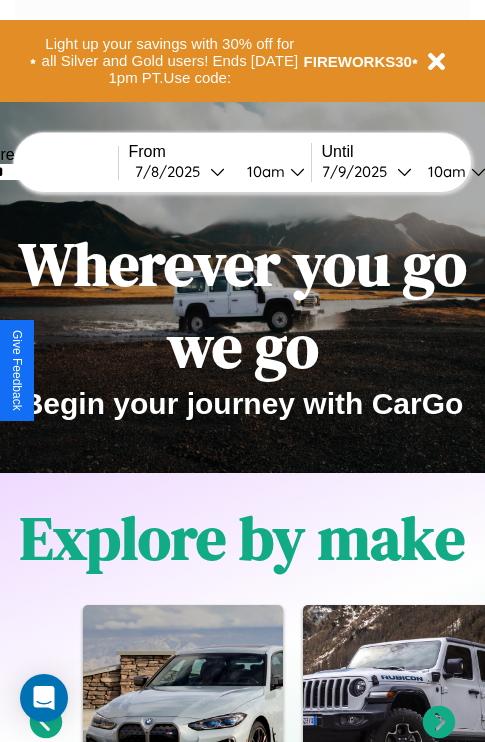 type on "******" 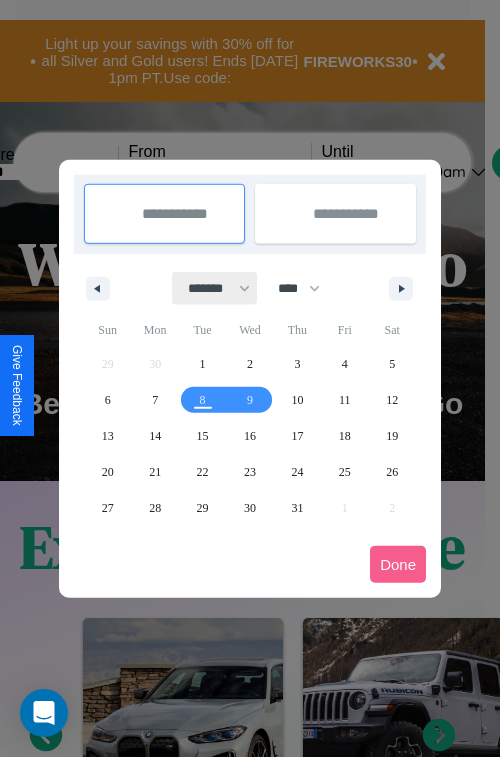 click on "******* ******** ***** ***** *** **** **** ****** ********* ******* ******** ********" at bounding box center [215, 288] 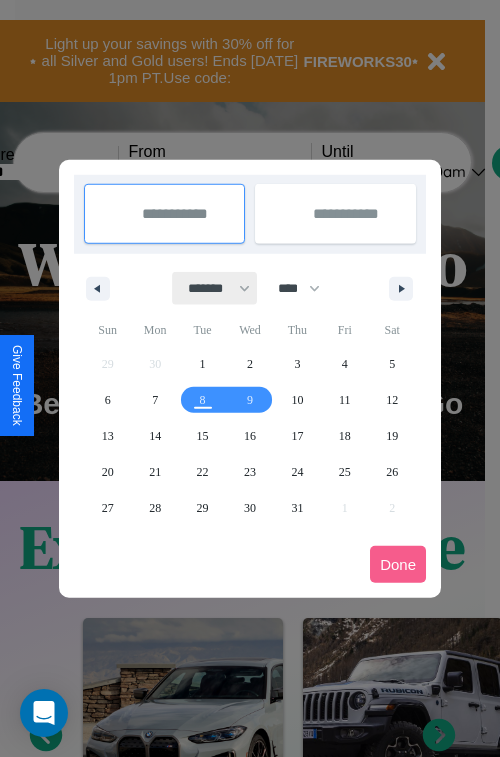 select on "*" 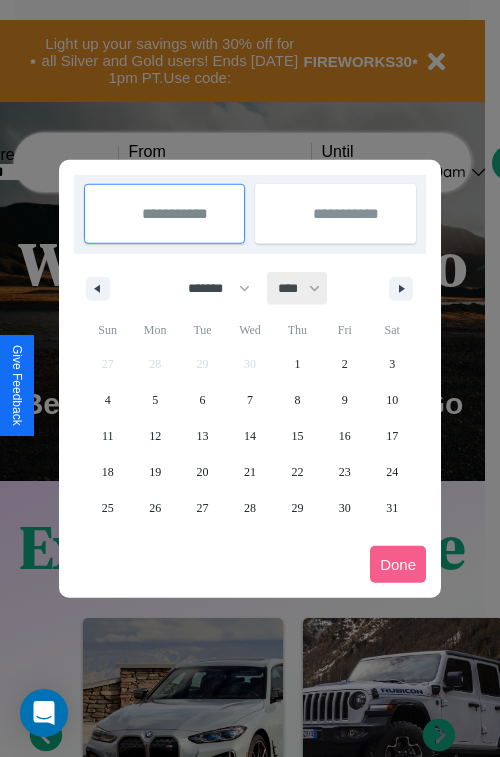 click on "**** **** **** **** **** **** **** **** **** **** **** **** **** **** **** **** **** **** **** **** **** **** **** **** **** **** **** **** **** **** **** **** **** **** **** **** **** **** **** **** **** **** **** **** **** **** **** **** **** **** **** **** **** **** **** **** **** **** **** **** **** **** **** **** **** **** **** **** **** **** **** **** **** **** **** **** **** **** **** **** **** **** **** **** **** **** **** **** **** **** **** **** **** **** **** **** **** **** **** **** **** **** **** **** **** **** **** **** **** **** **** **** **** **** **** **** **** **** **** **** ****" at bounding box center [298, 288] 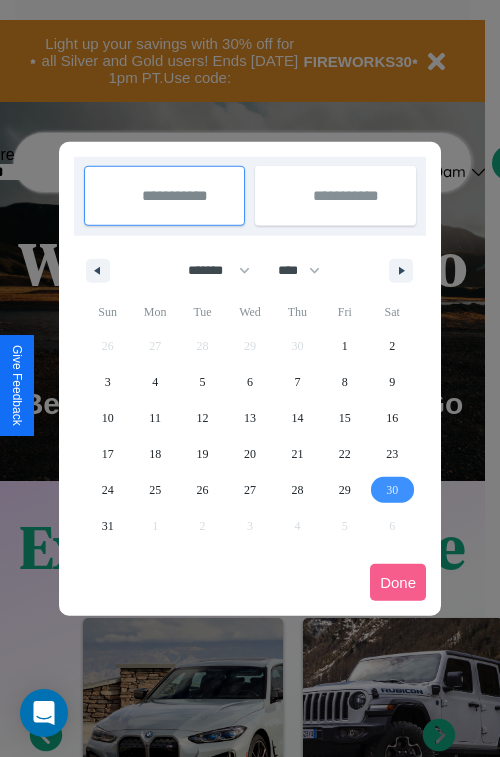 click on "30" at bounding box center (392, 490) 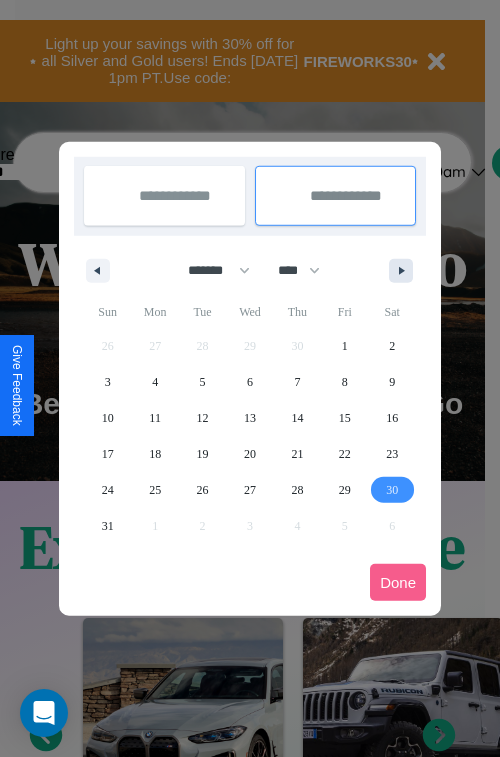 click at bounding box center [405, 271] 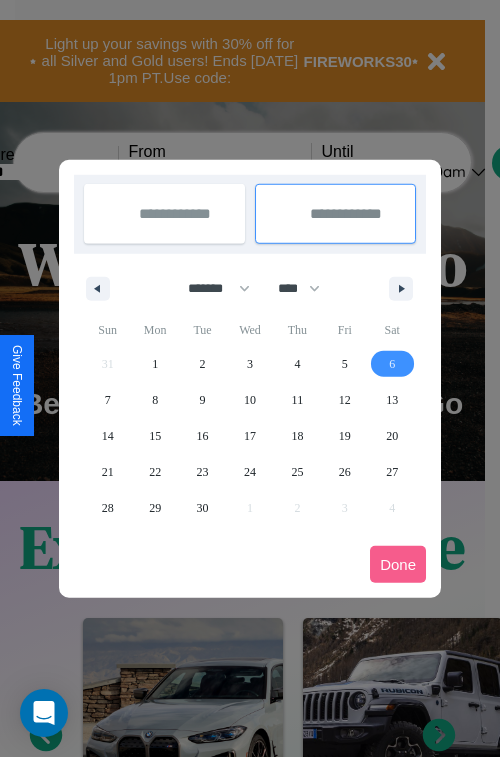 click on "6" at bounding box center [392, 364] 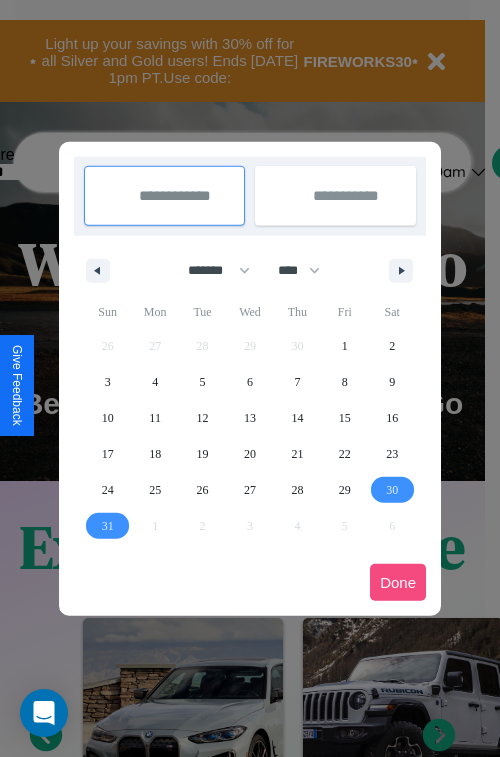 click on "Done" at bounding box center [398, 582] 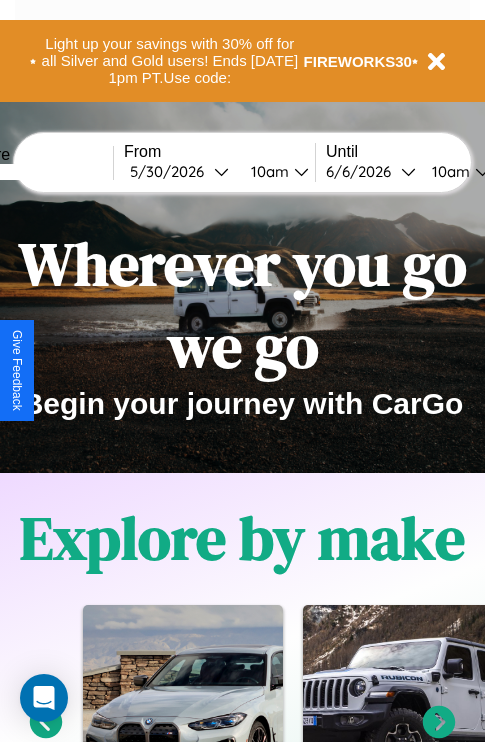 scroll, scrollTop: 0, scrollLeft: 73, axis: horizontal 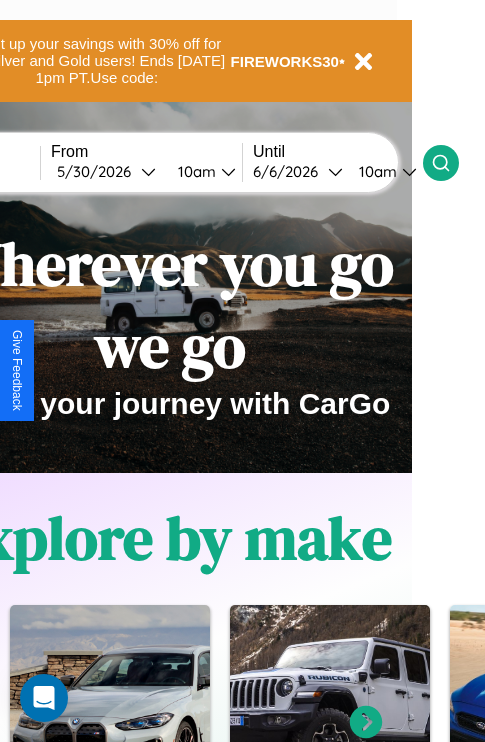 click 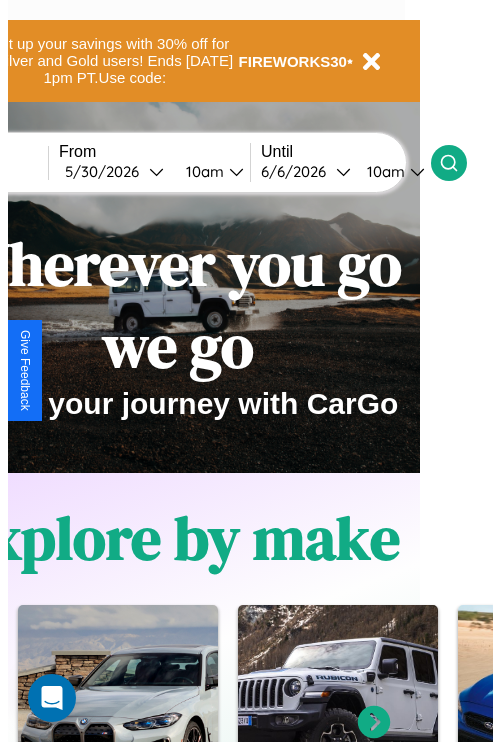 scroll, scrollTop: 0, scrollLeft: 0, axis: both 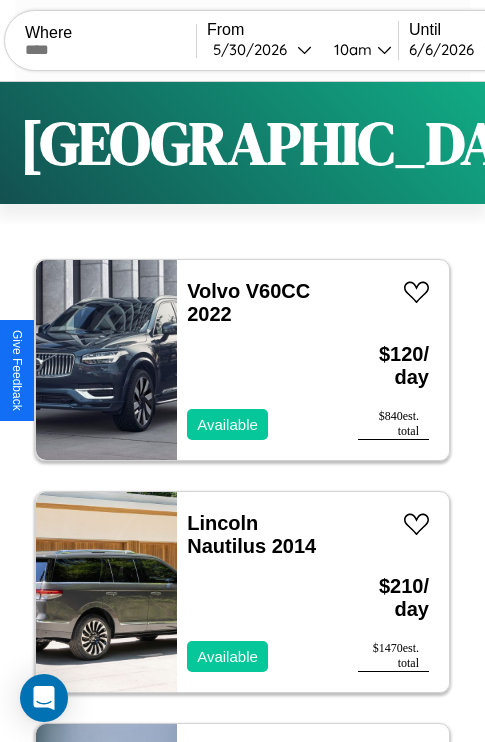 click on "Filters" at bounding box center (640, 143) 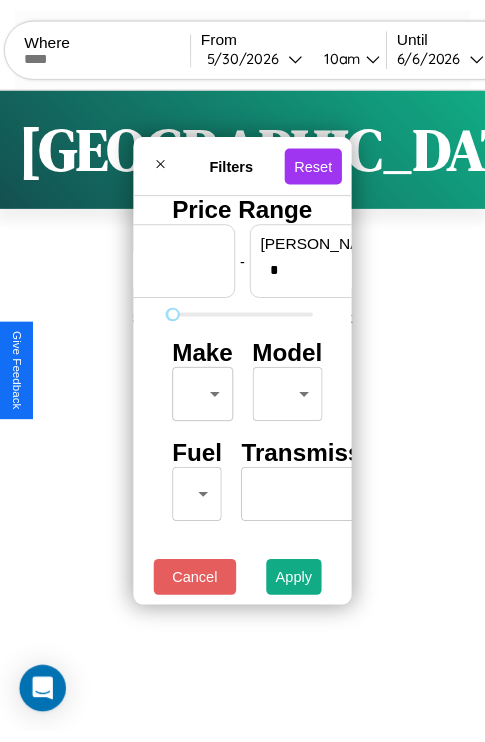 scroll, scrollTop: 0, scrollLeft: 124, axis: horizontal 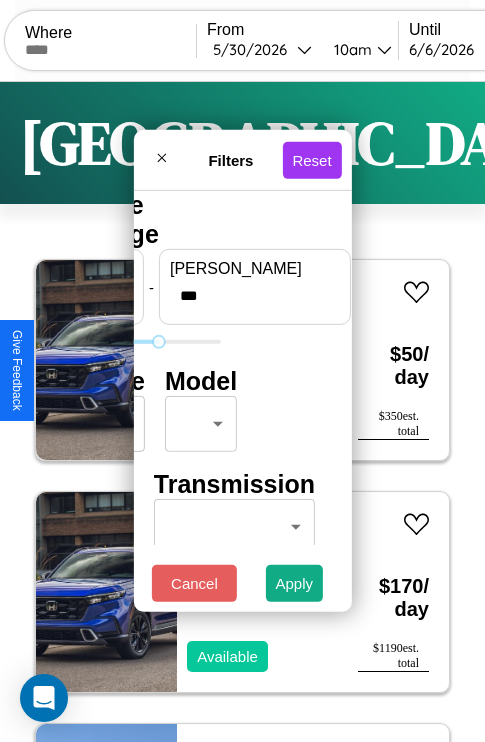 type on "***" 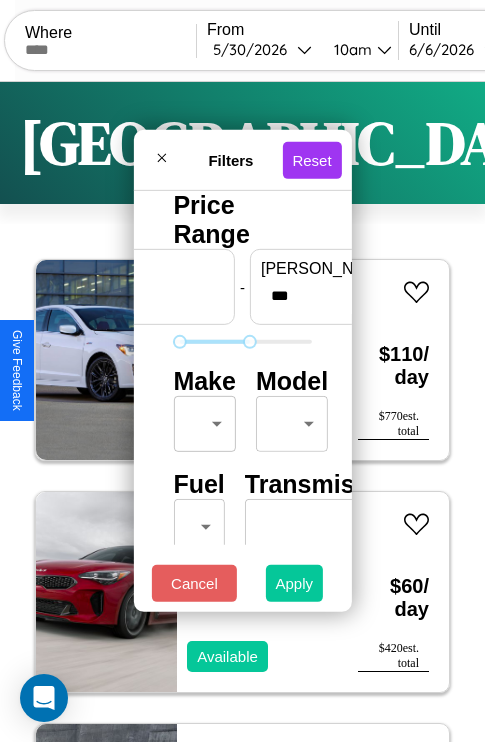 type on "**" 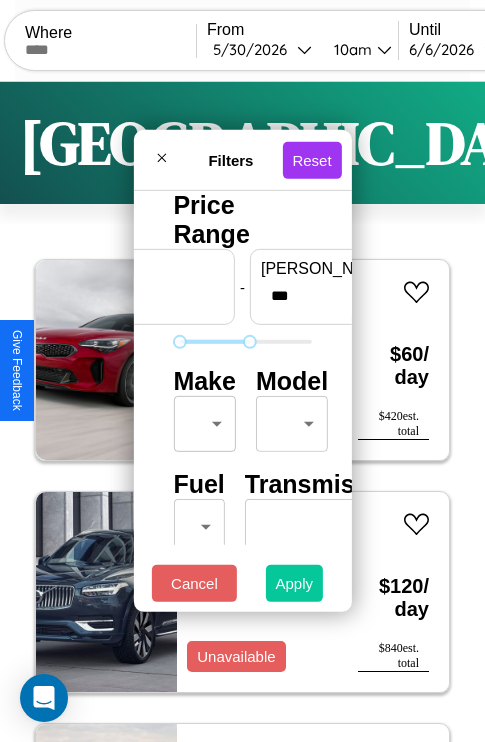 click on "Apply" at bounding box center (295, 583) 